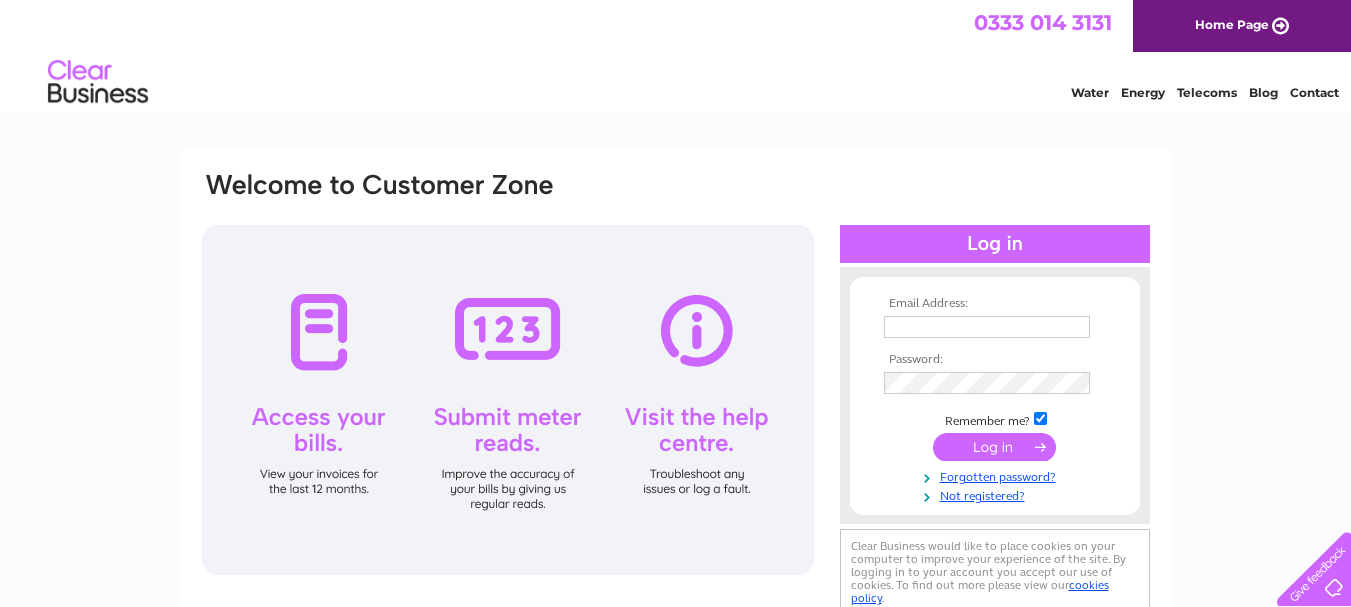 scroll, scrollTop: 0, scrollLeft: 0, axis: both 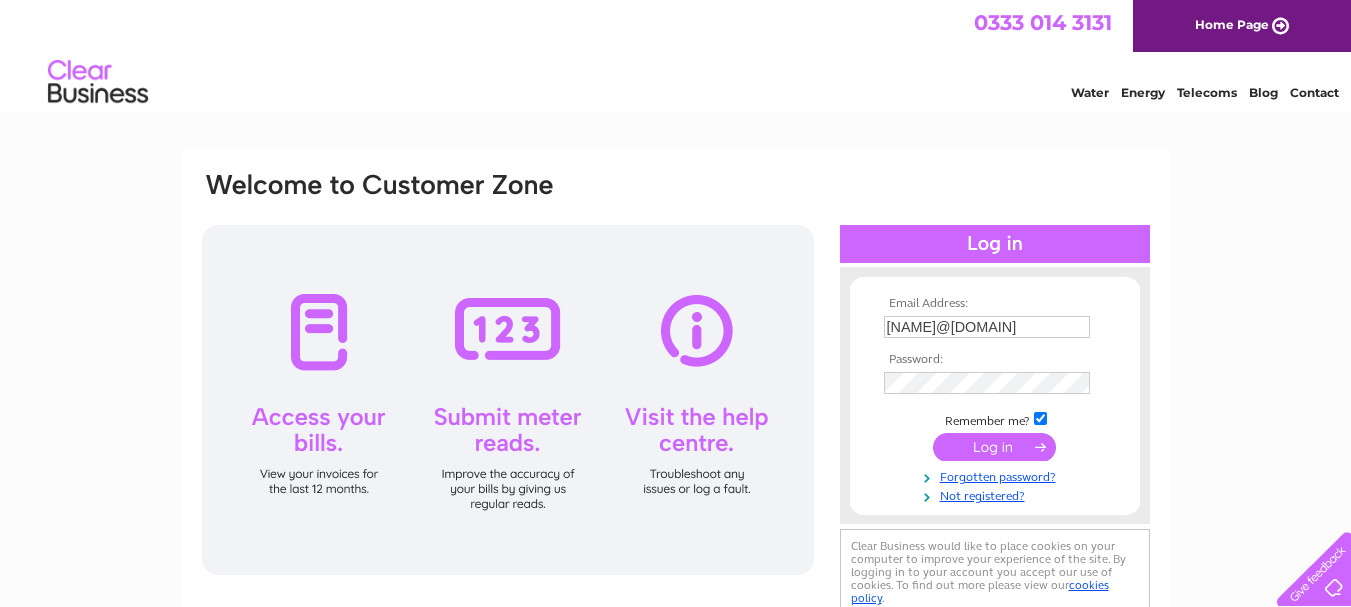 click at bounding box center (994, 447) 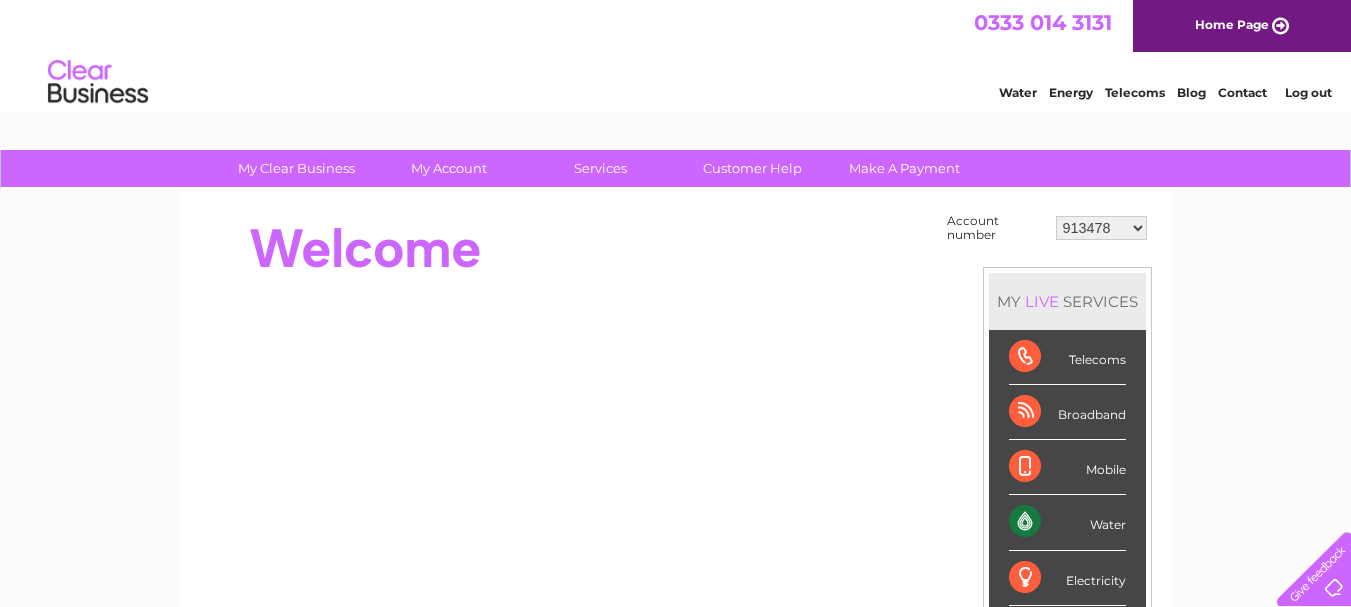 scroll, scrollTop: 0, scrollLeft: 0, axis: both 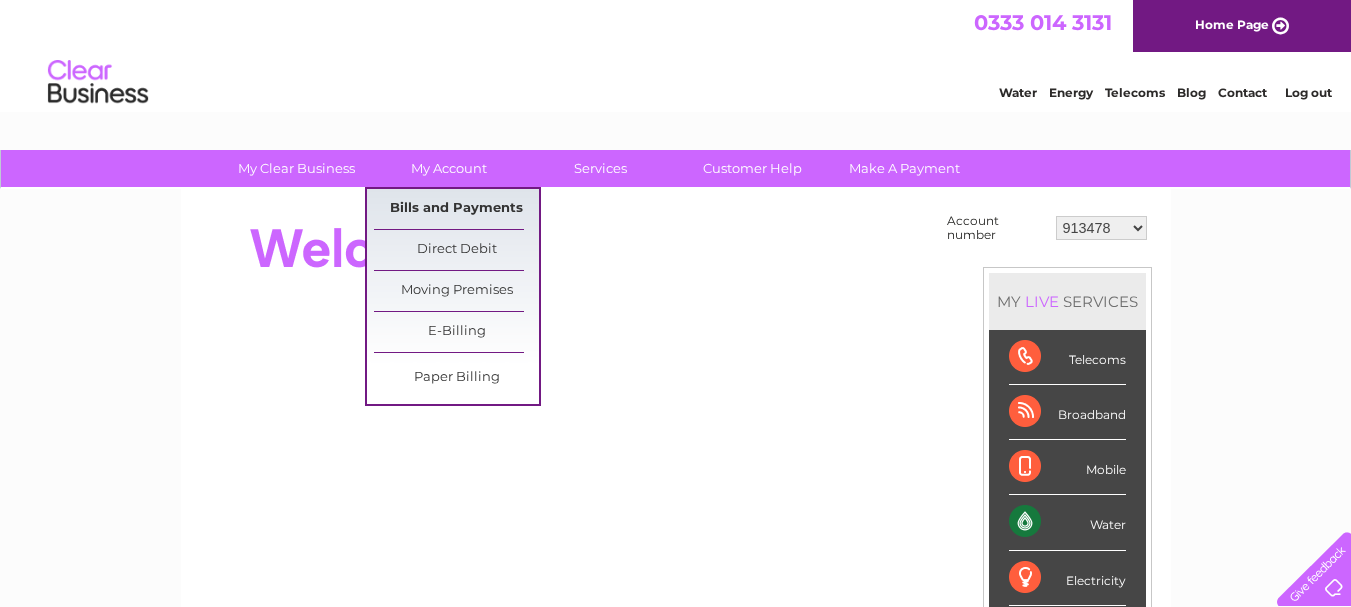 click on "Bills and Payments" at bounding box center [456, 209] 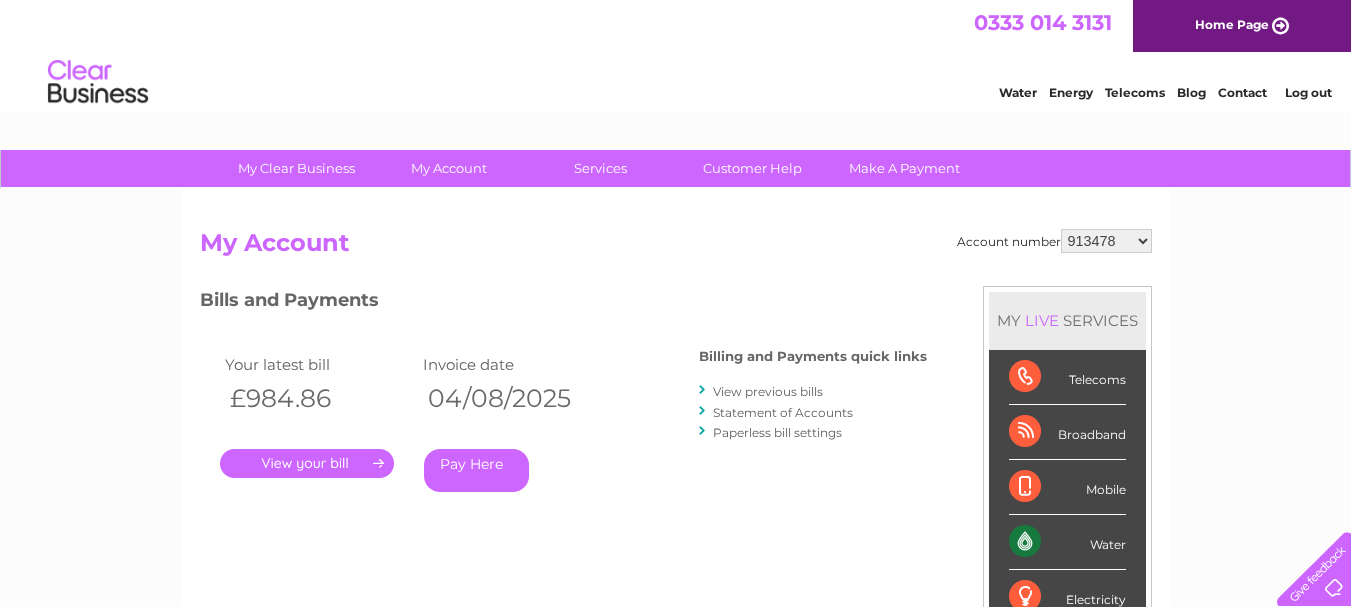 scroll, scrollTop: 0, scrollLeft: 0, axis: both 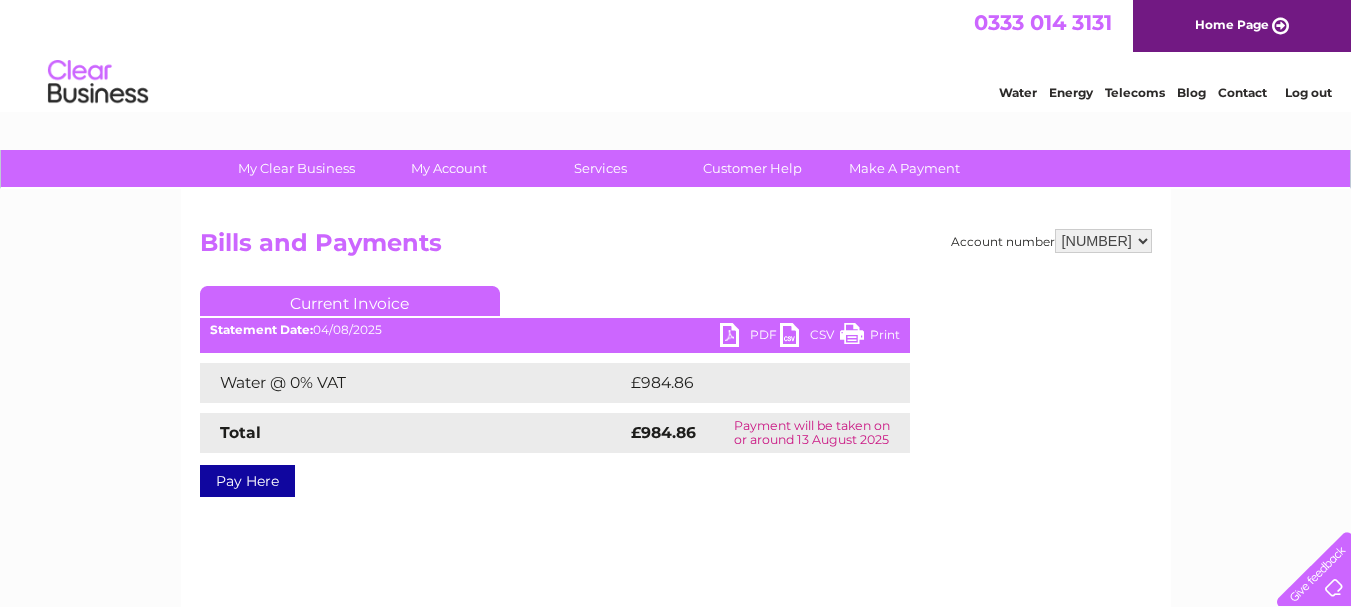 click on "PDF" at bounding box center (750, 337) 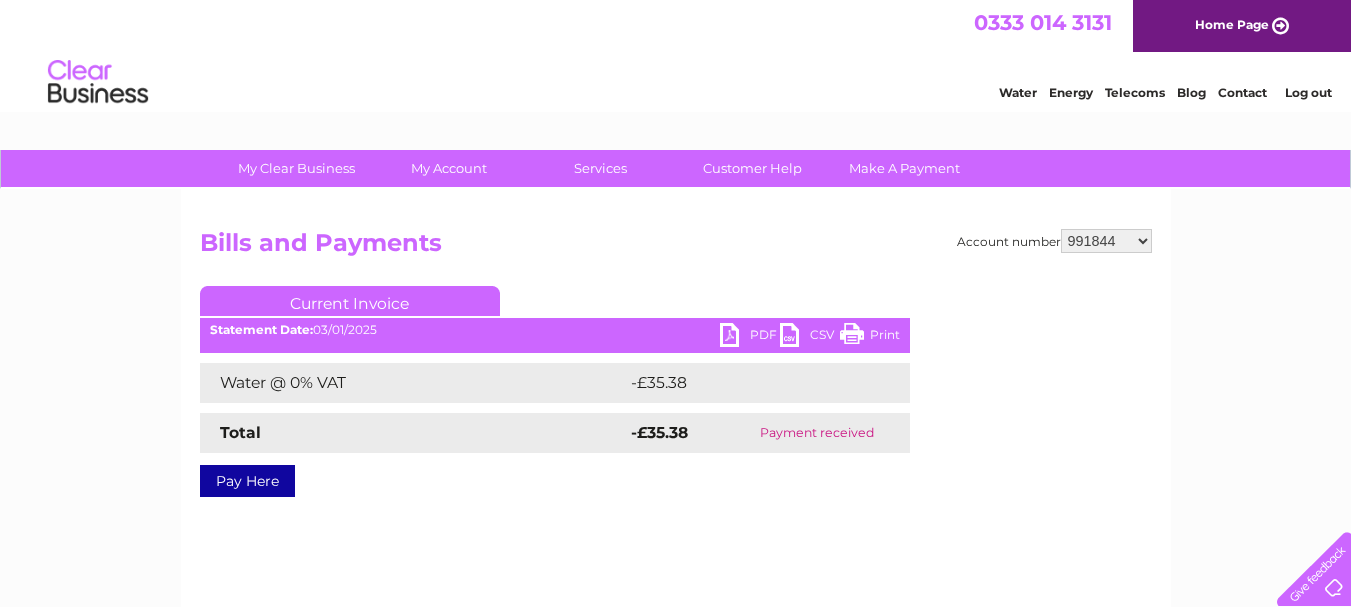 scroll, scrollTop: 0, scrollLeft: 0, axis: both 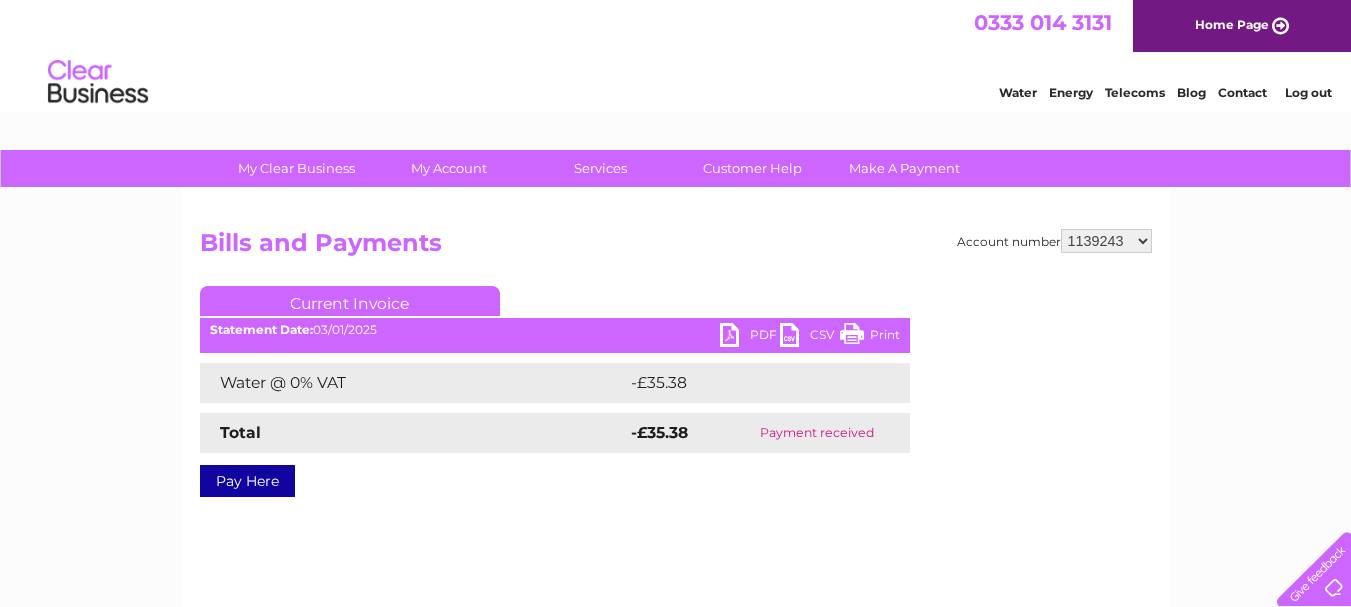 click on "913478
991844
1139243
30269608
30302983" at bounding box center [1106, 241] 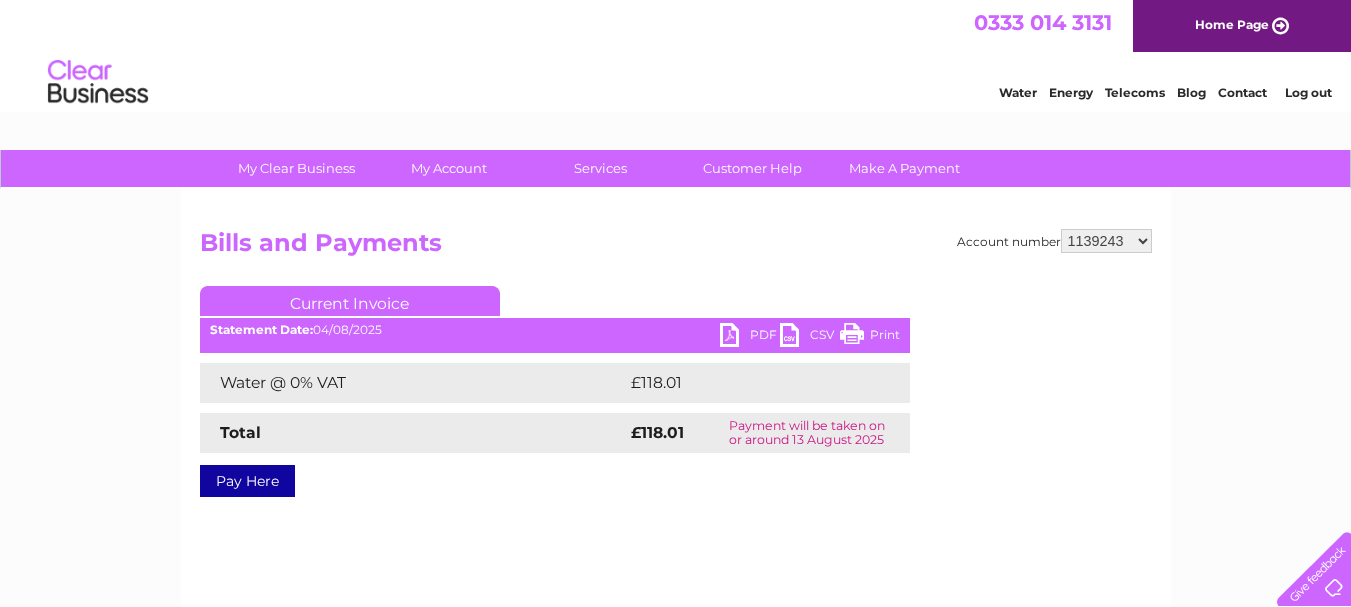 scroll, scrollTop: 0, scrollLeft: 0, axis: both 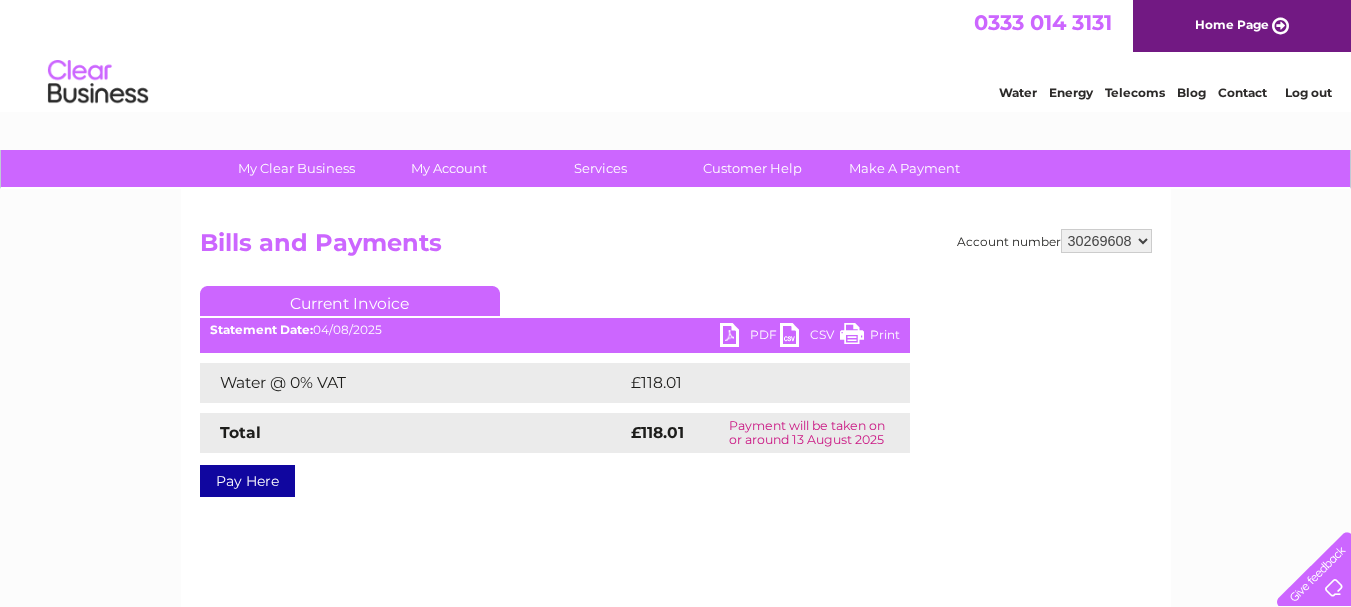 click on "913478
991844
1139243
30269608
30302983" at bounding box center (1106, 241) 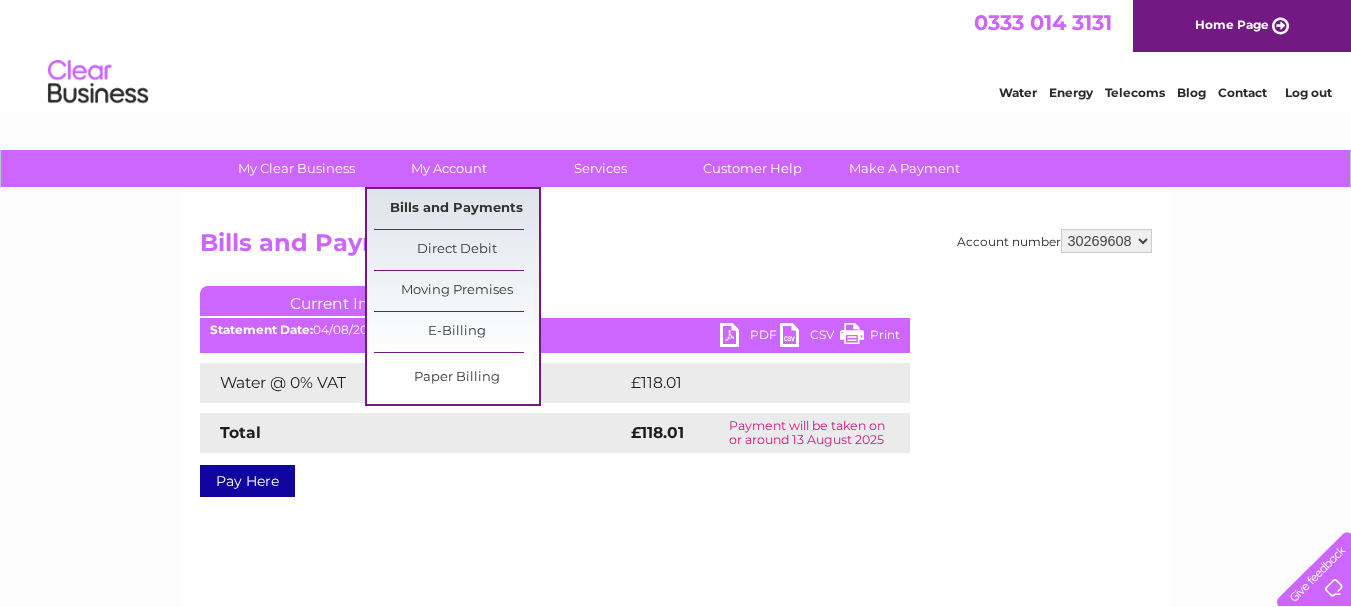 click on "Bills and Payments" at bounding box center (456, 209) 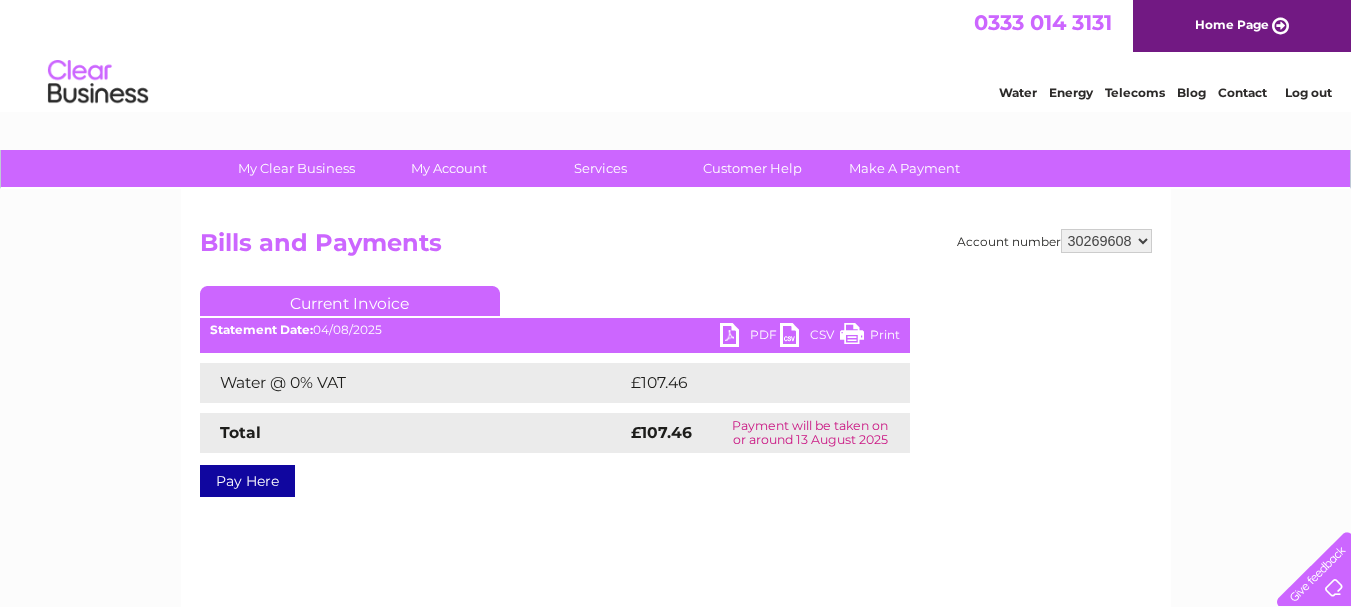 scroll, scrollTop: 0, scrollLeft: 0, axis: both 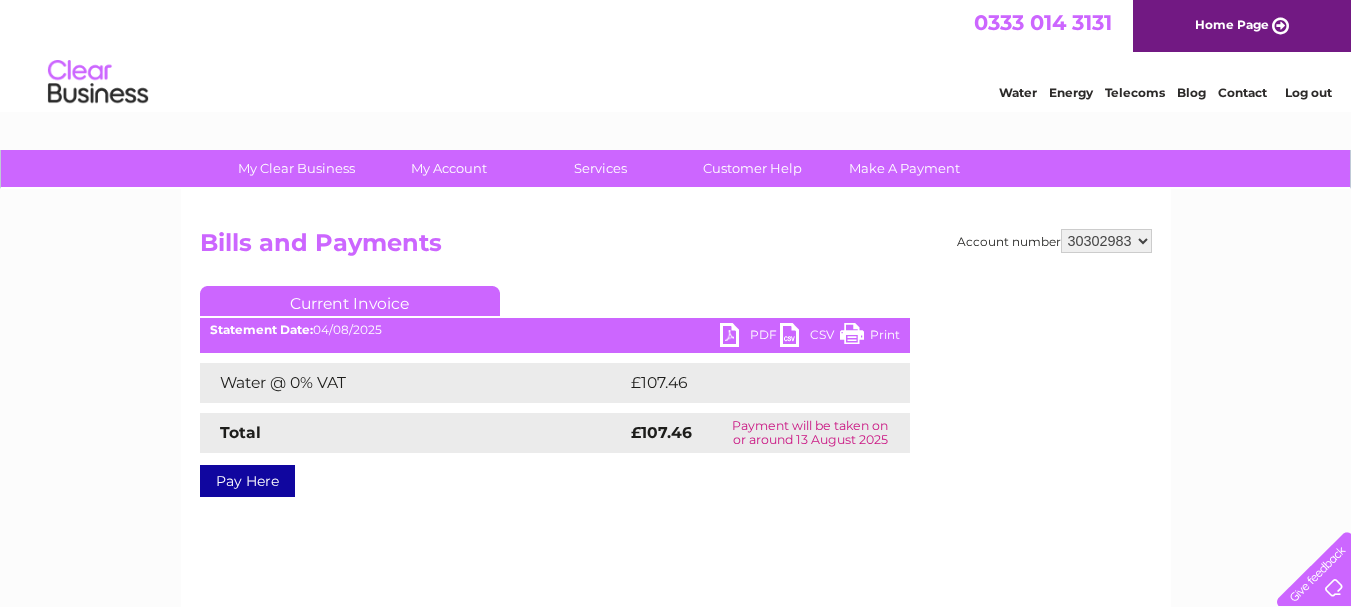 click on "913478
991844
1139243
30269608
30302983" at bounding box center [1106, 241] 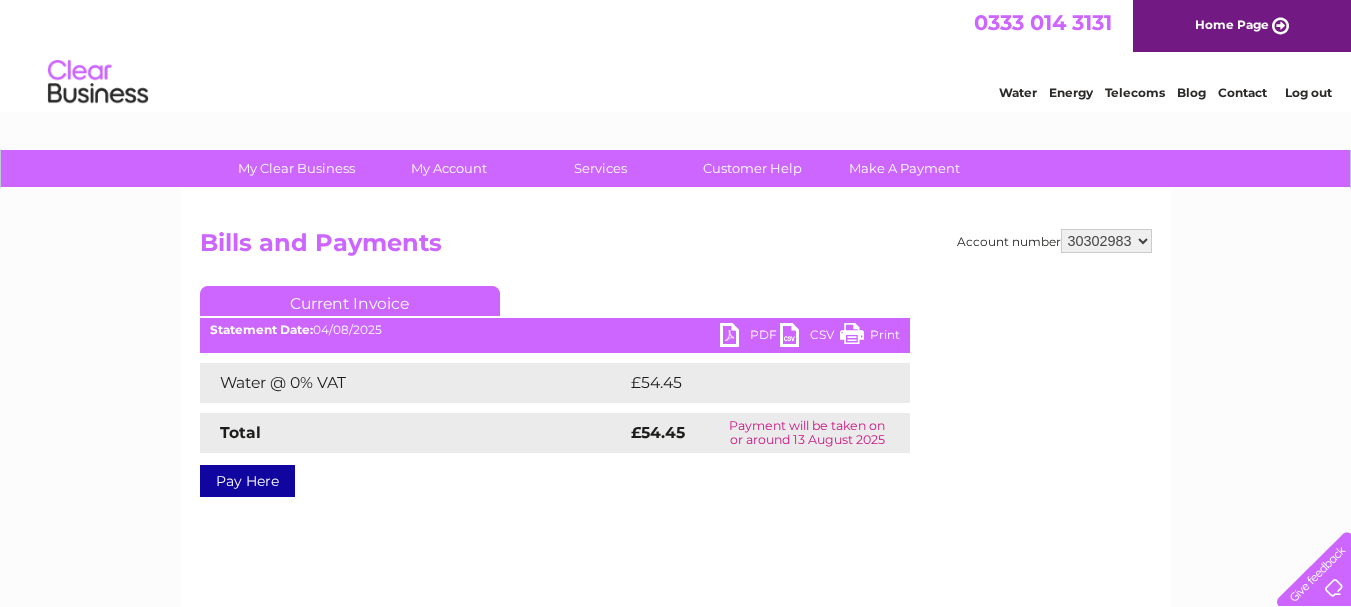 scroll, scrollTop: 0, scrollLeft: 0, axis: both 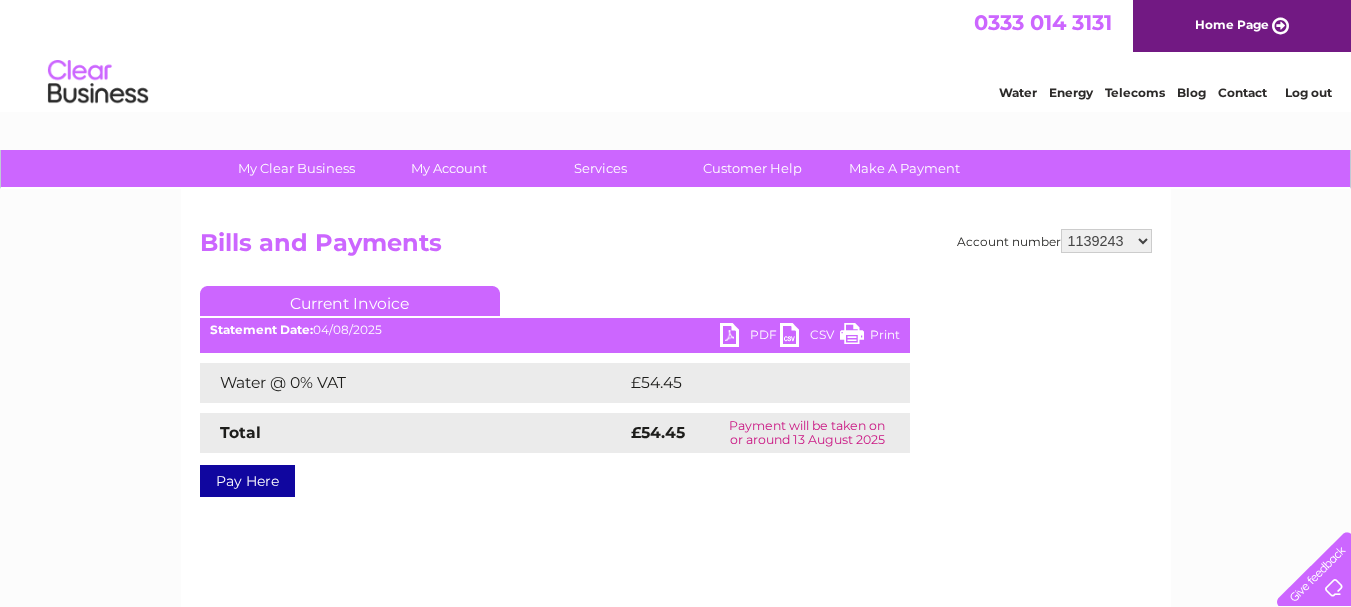click on "913478
991844
1139243
30269608
30302983" at bounding box center [1106, 241] 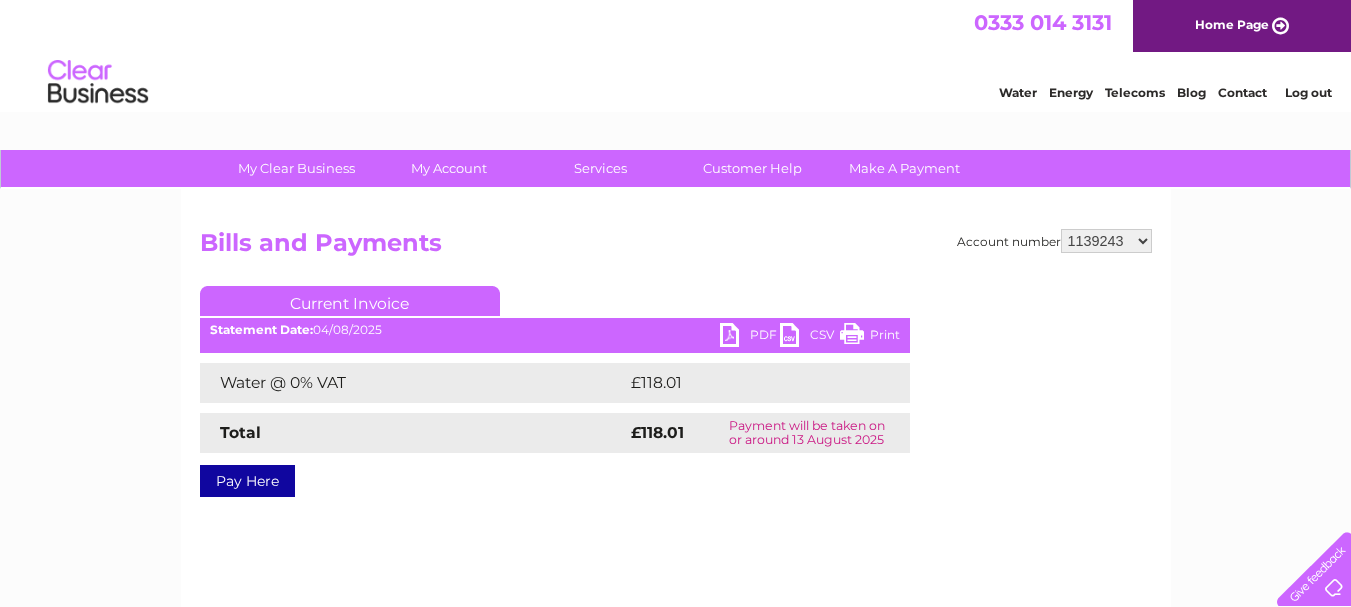 scroll, scrollTop: 0, scrollLeft: 0, axis: both 